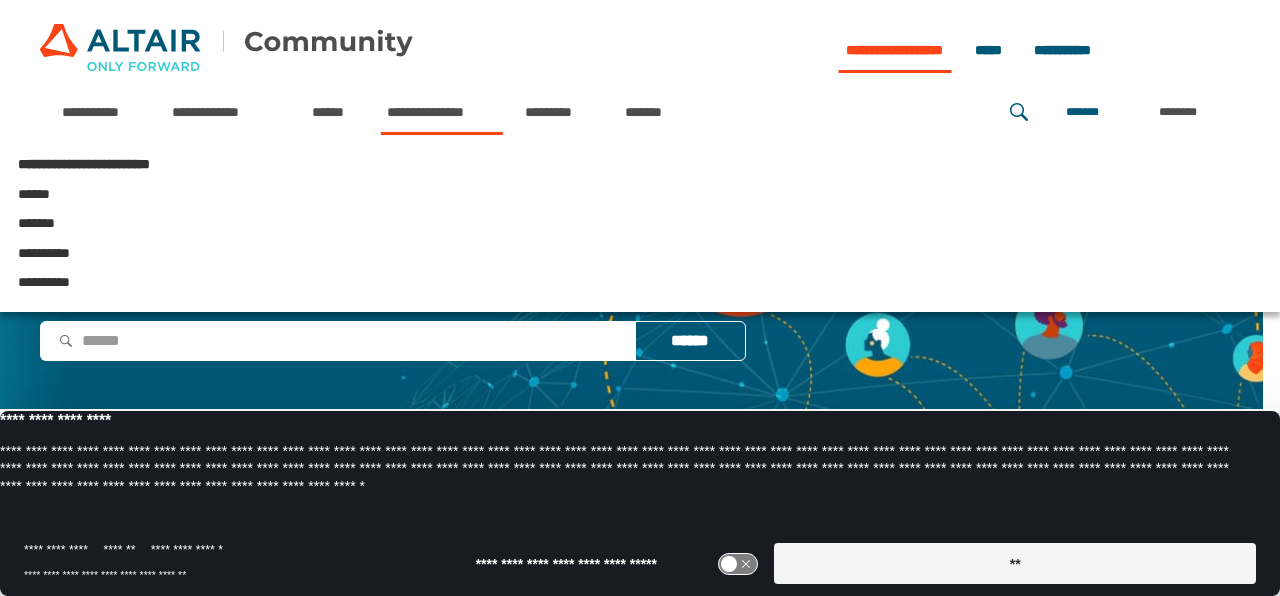 scroll, scrollTop: 0, scrollLeft: 0, axis: both 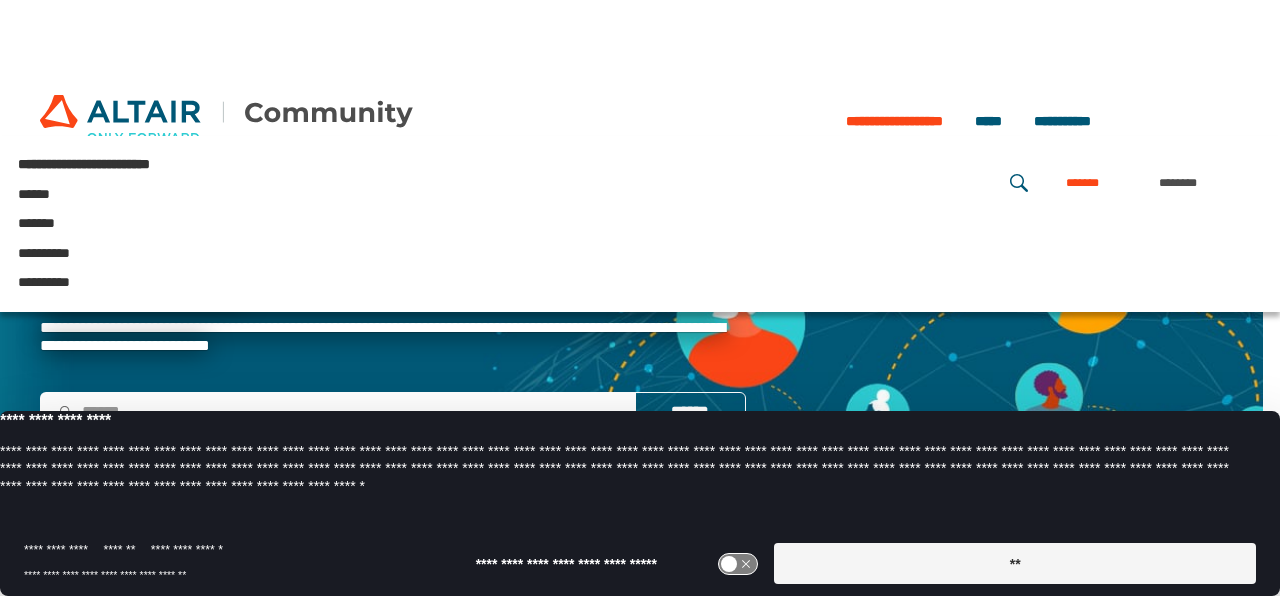 click on "*******" at bounding box center (1082, 183) 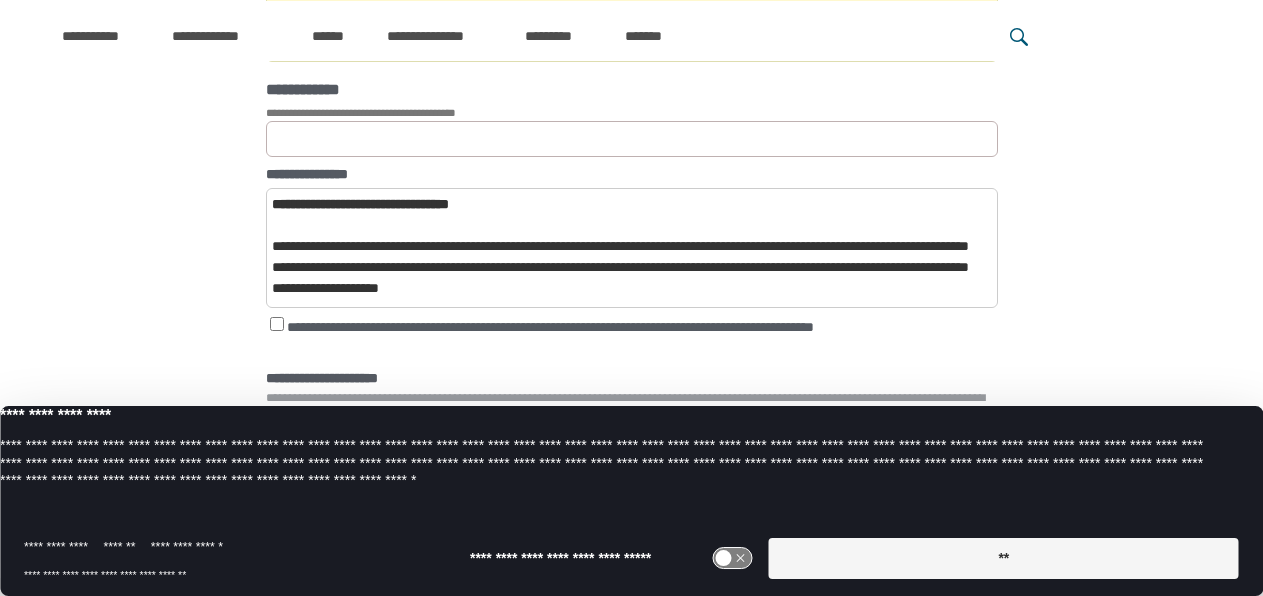 scroll, scrollTop: 506, scrollLeft: 0, axis: vertical 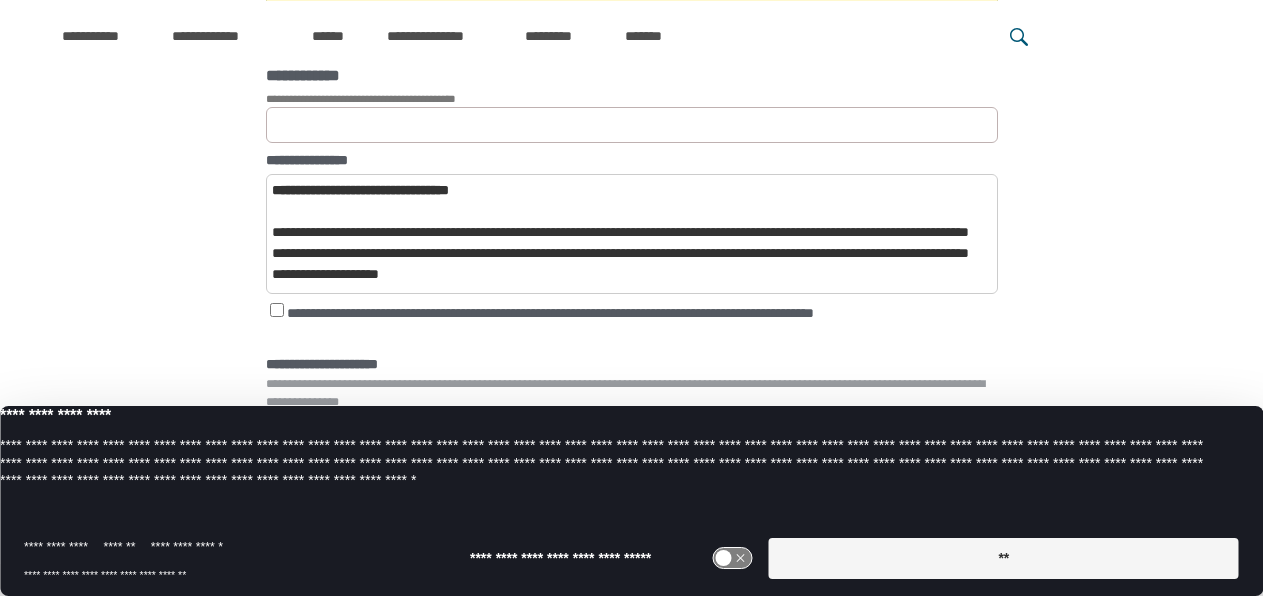 click on "**" at bounding box center (1004, 558) 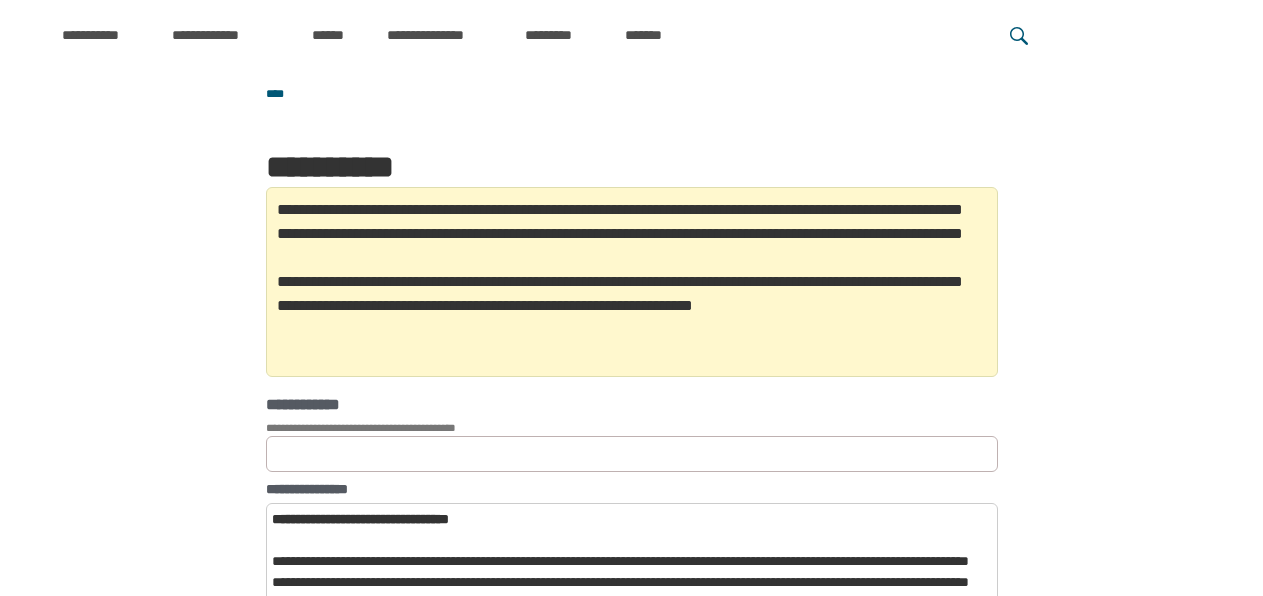 scroll, scrollTop: 178, scrollLeft: 0, axis: vertical 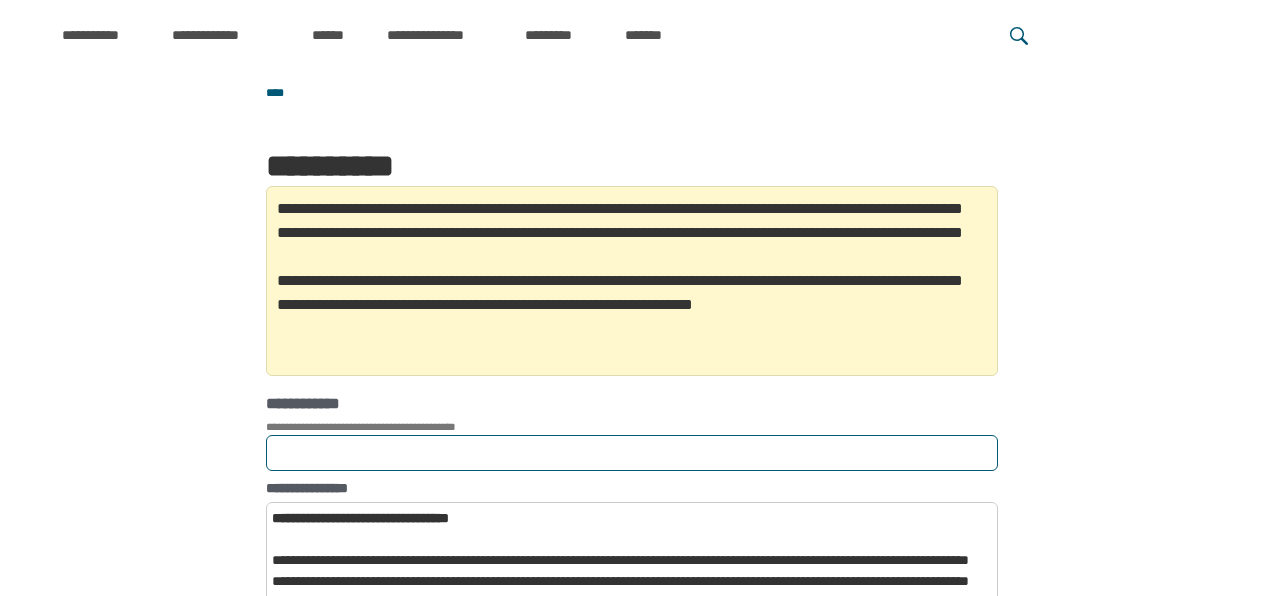 click on "**********" at bounding box center (632, 453) 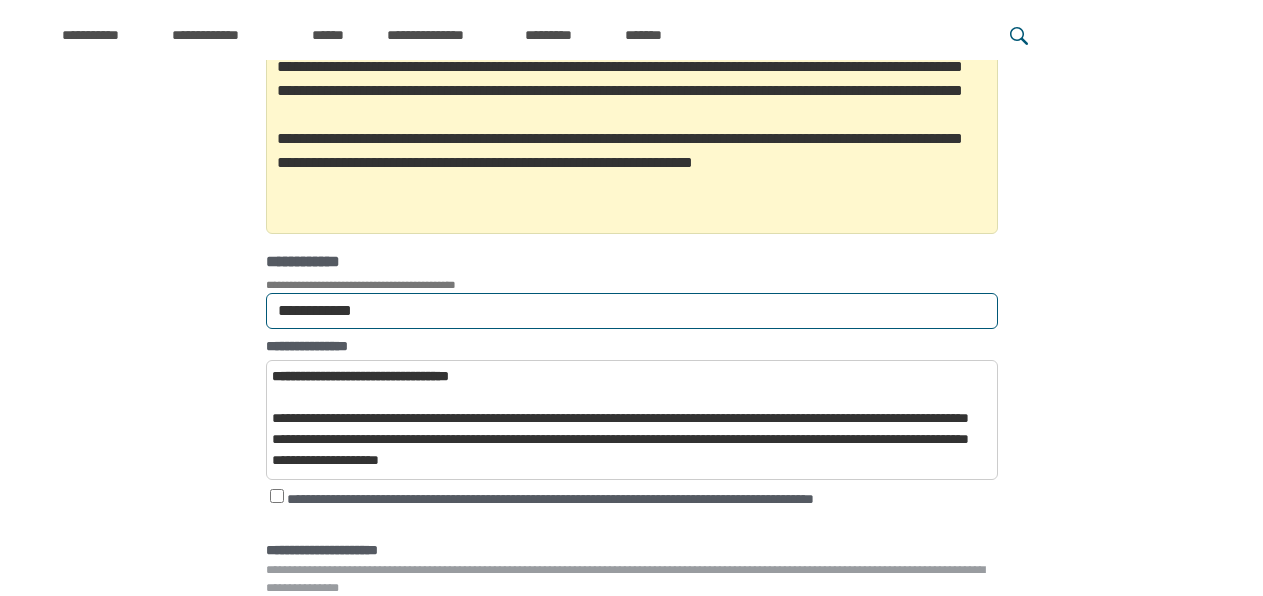 scroll, scrollTop: 322, scrollLeft: 0, axis: vertical 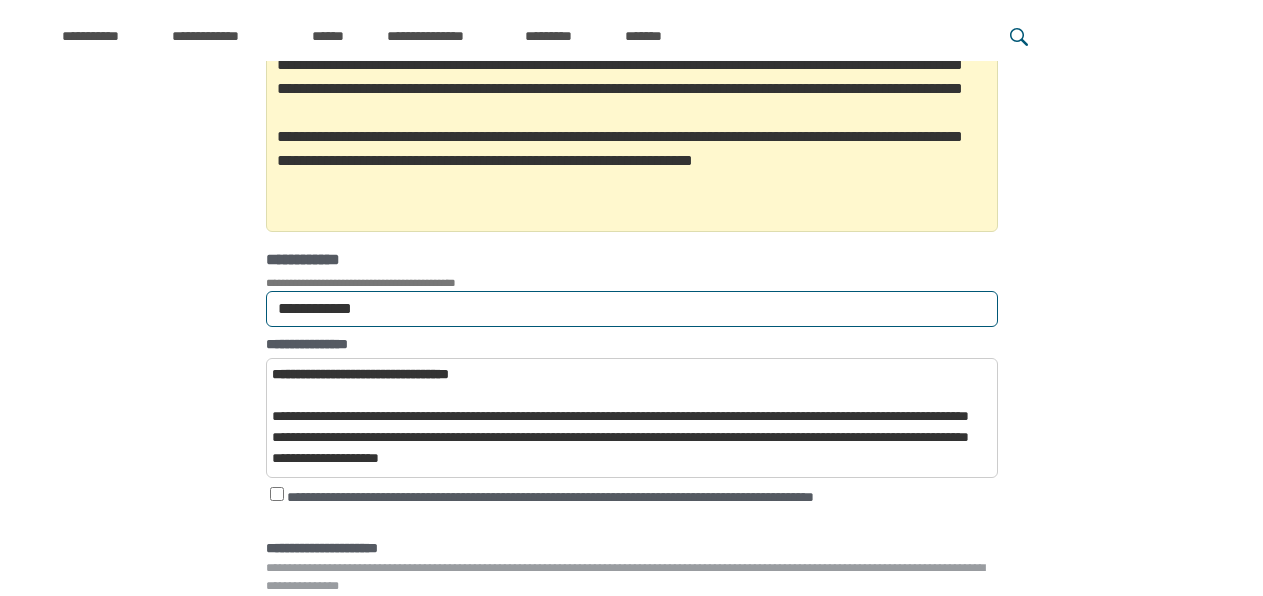 type on "**********" 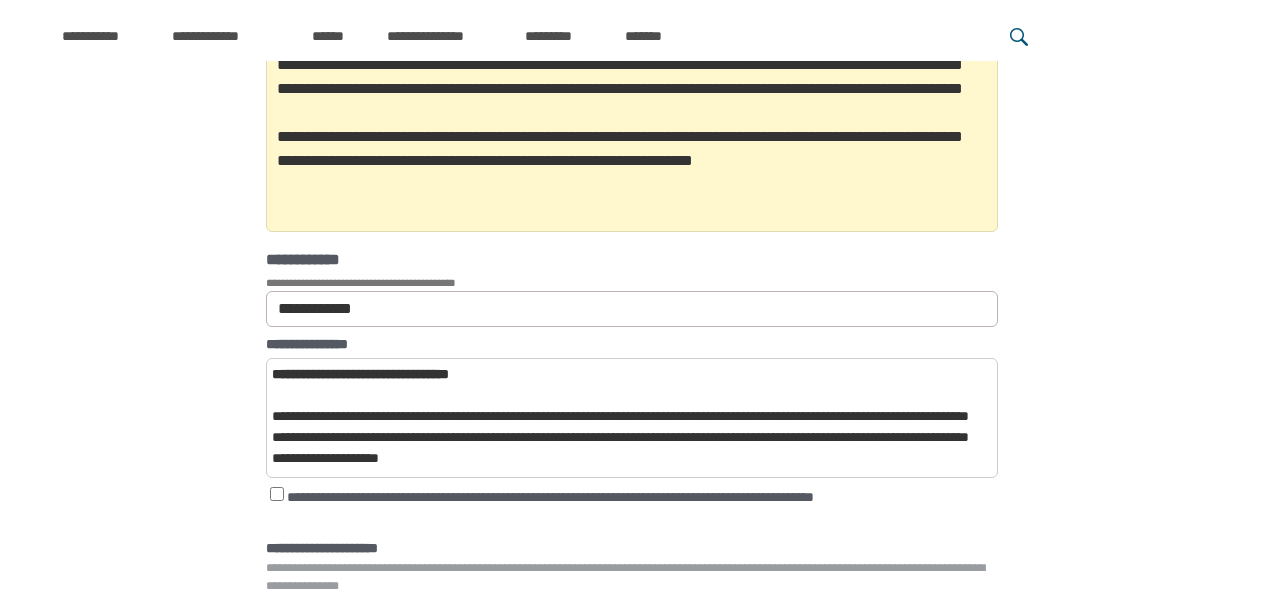 click on "**********" at bounding box center [631, 318] 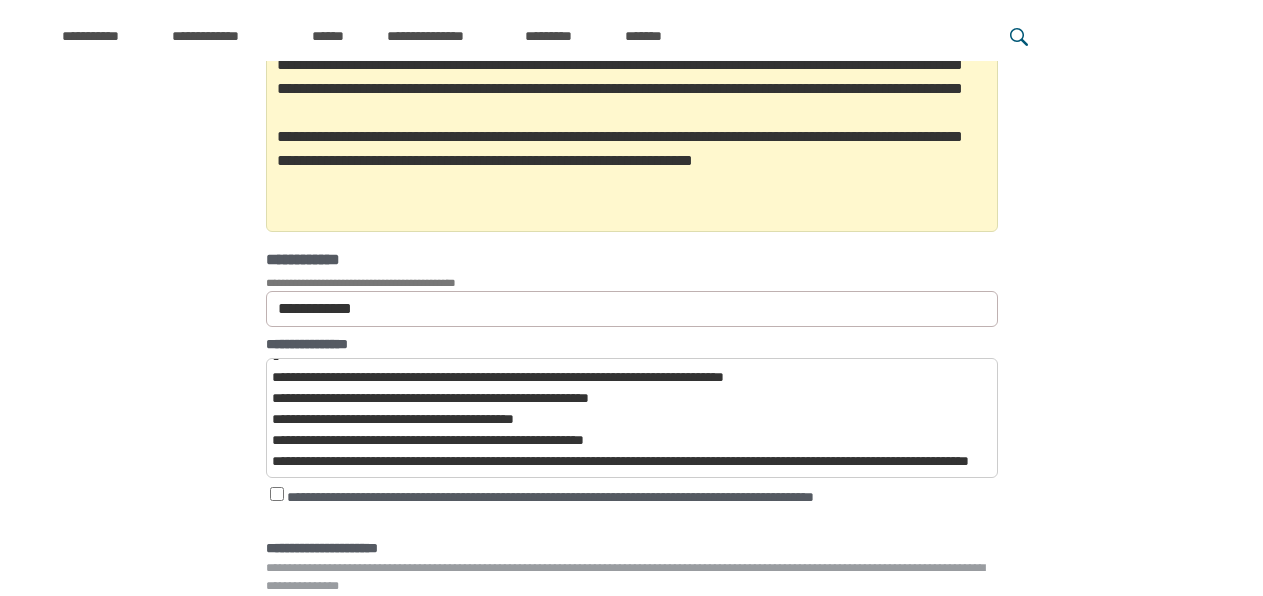 scroll, scrollTop: 1049, scrollLeft: 0, axis: vertical 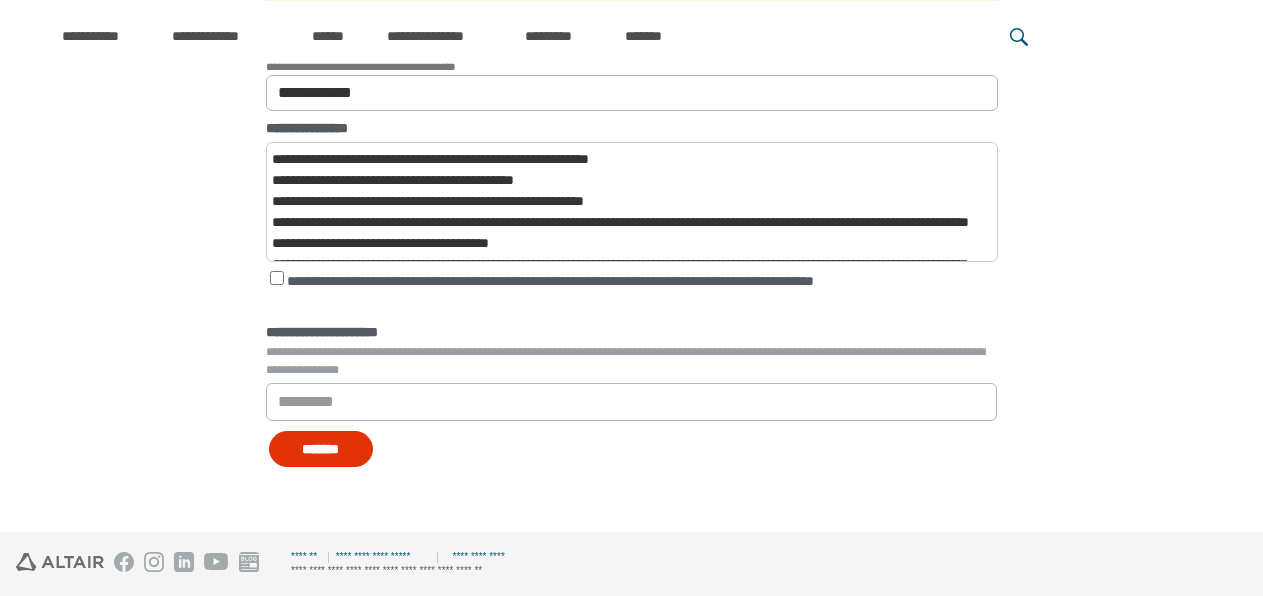 click on "*******" at bounding box center [321, 449] 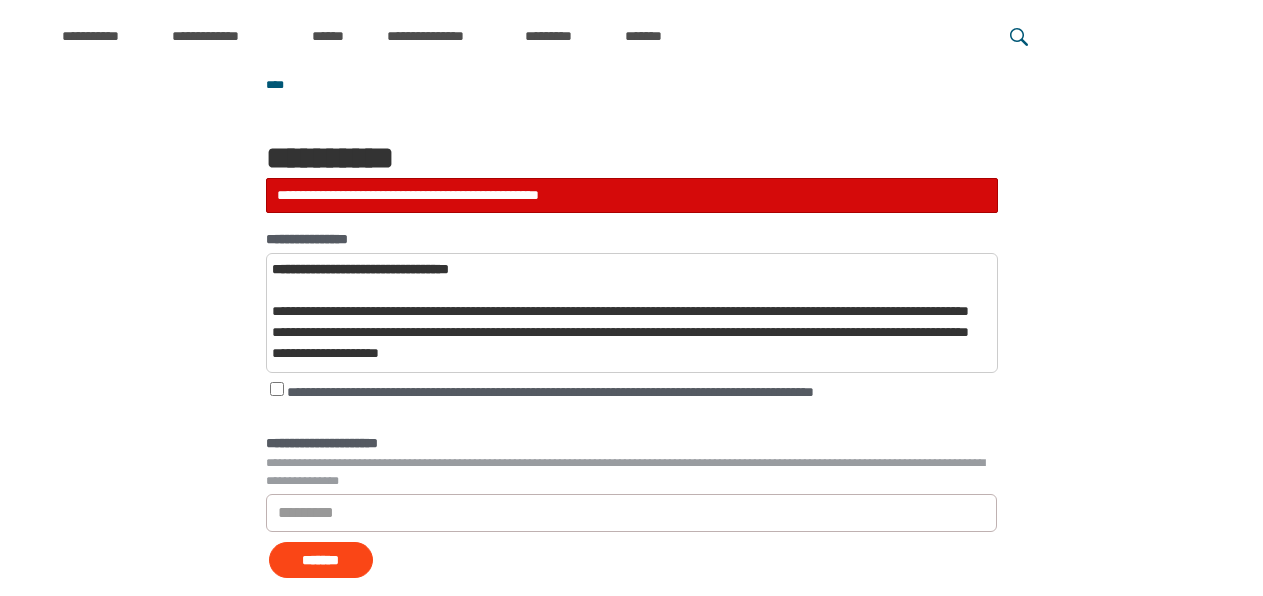 scroll, scrollTop: 297, scrollLeft: 0, axis: vertical 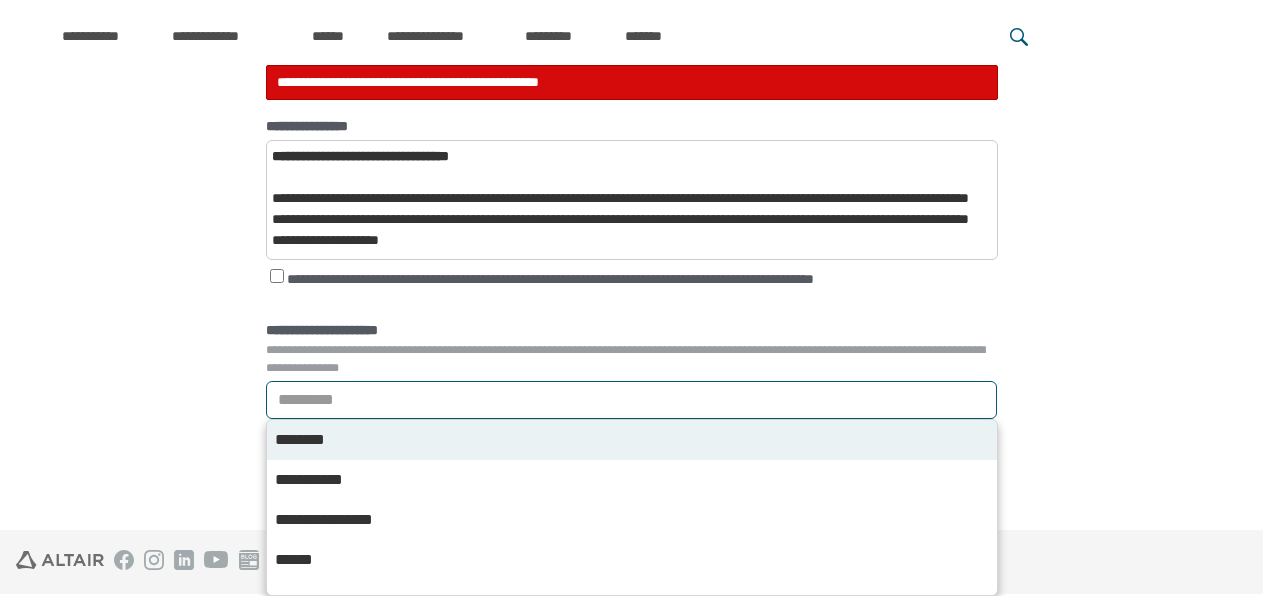 click on "*********" at bounding box center (631, 400) 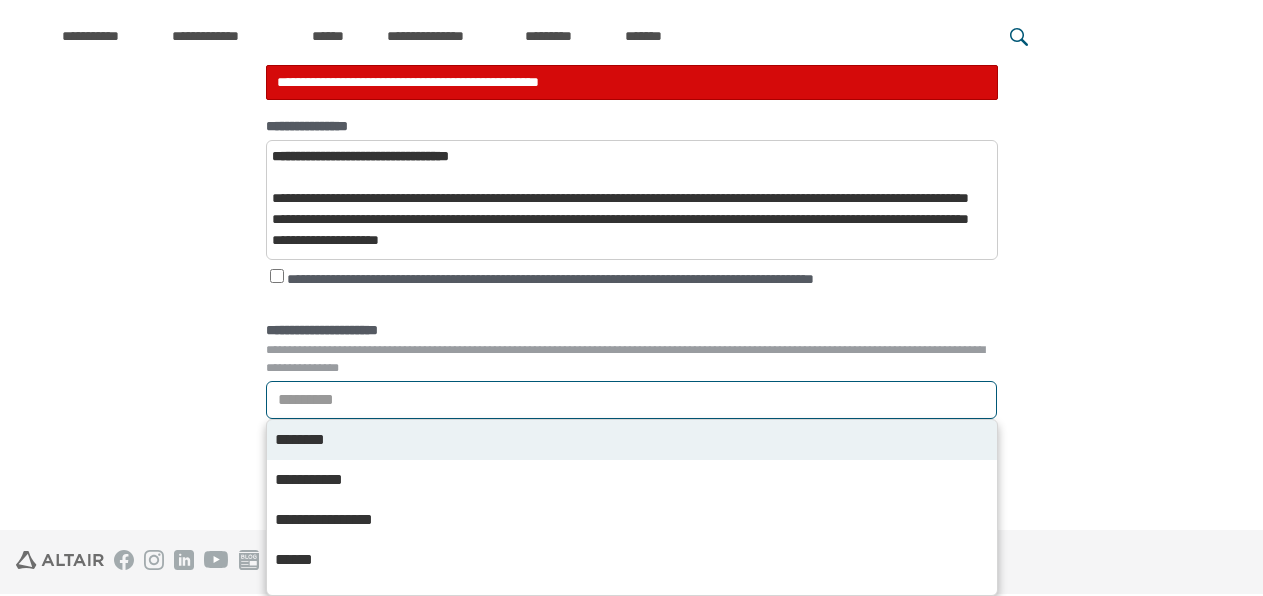 click on "********" at bounding box center (632, 440) 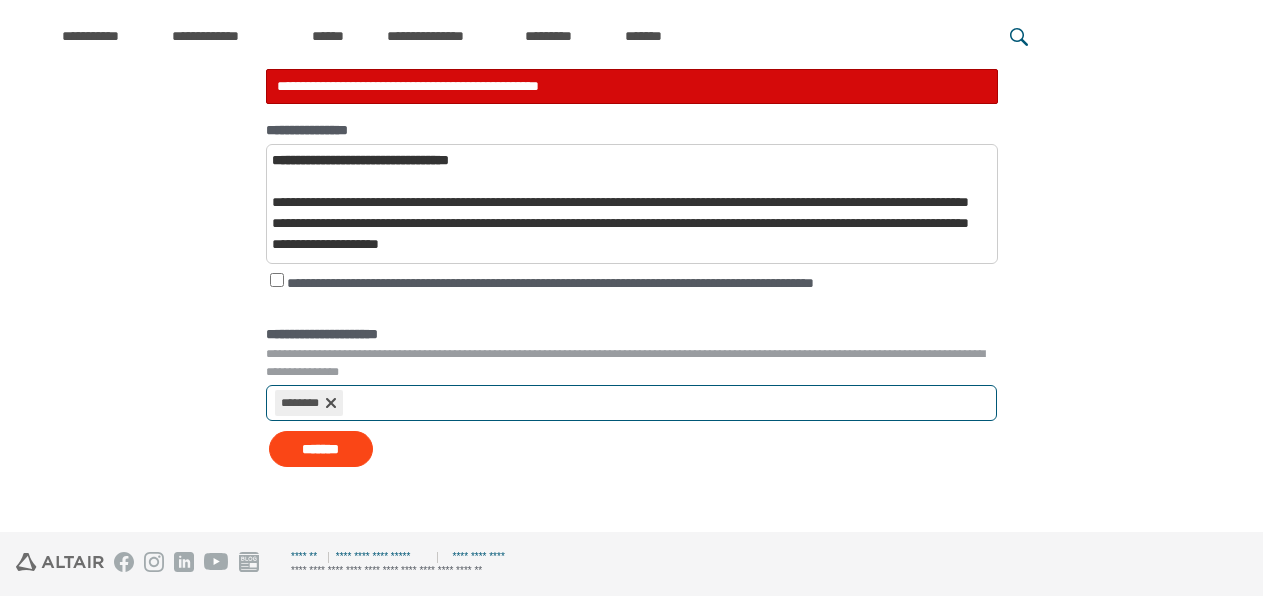 scroll, scrollTop: 295, scrollLeft: 0, axis: vertical 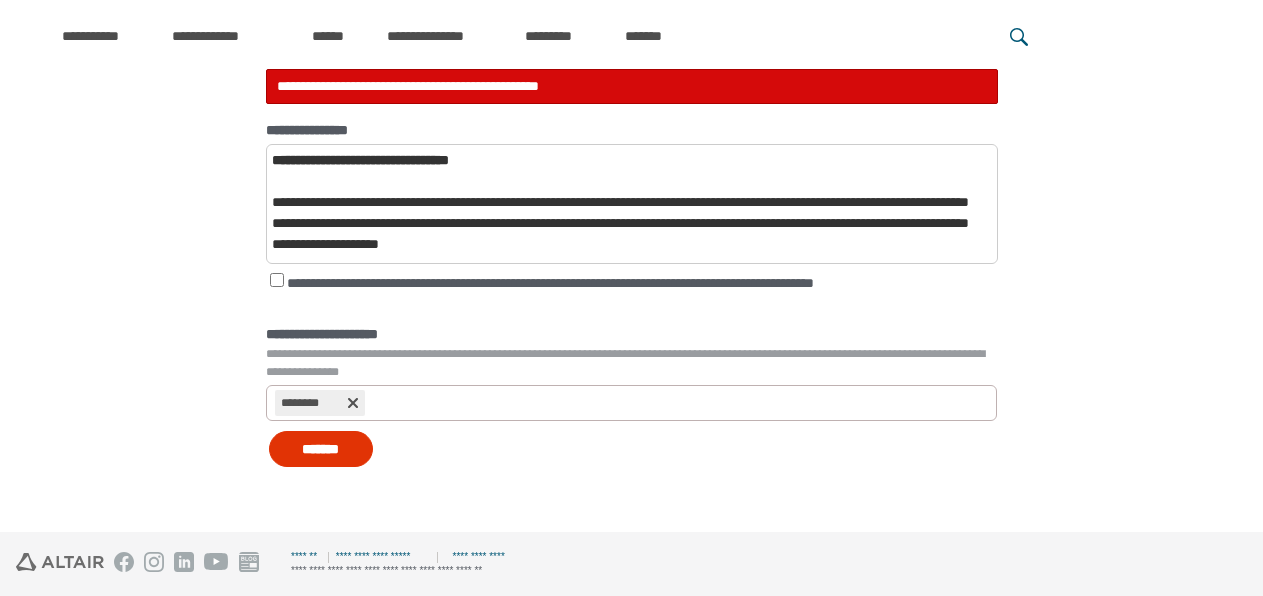 click on "*******" at bounding box center [321, 449] 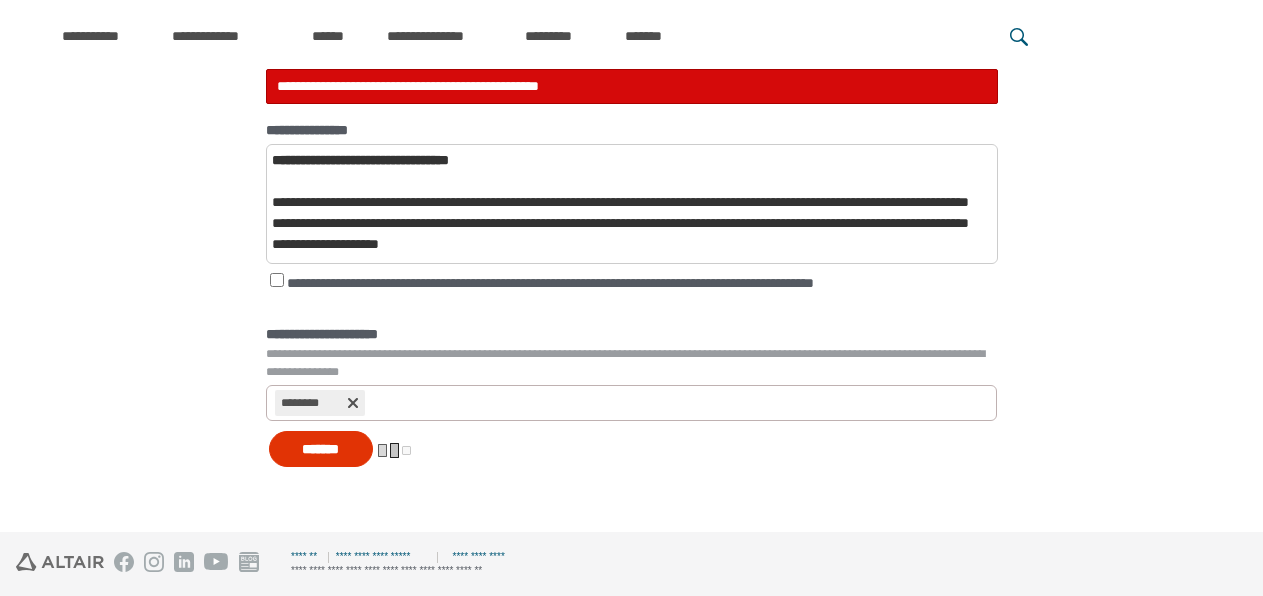 scroll, scrollTop: 269, scrollLeft: 0, axis: vertical 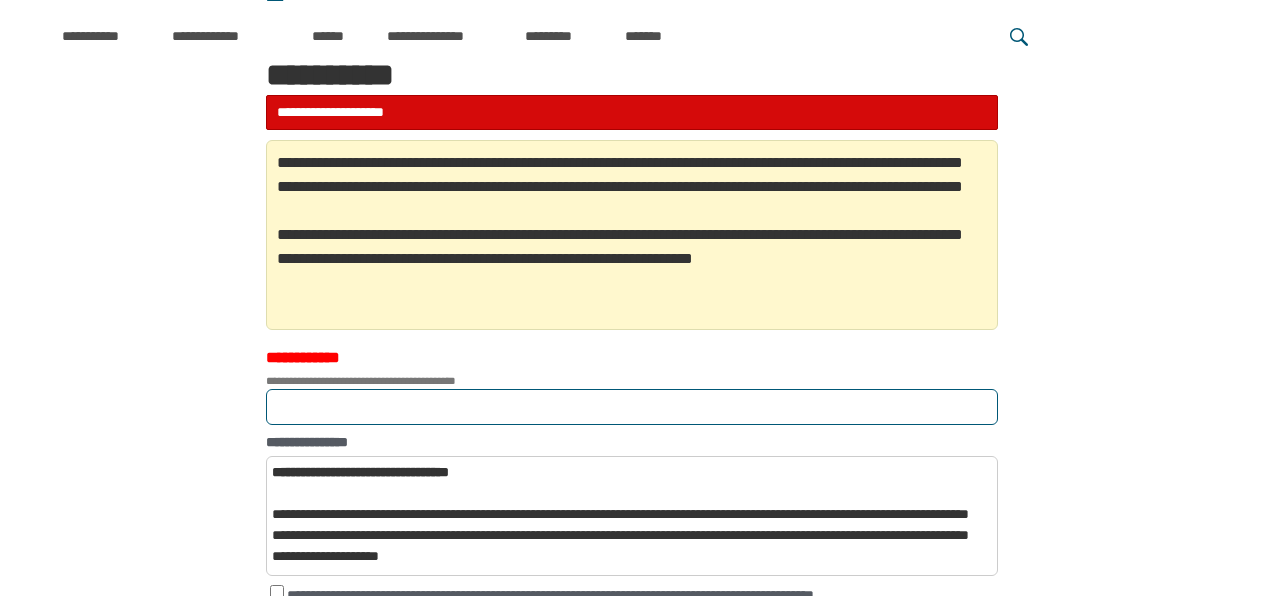 click on "**********" at bounding box center [632, 407] 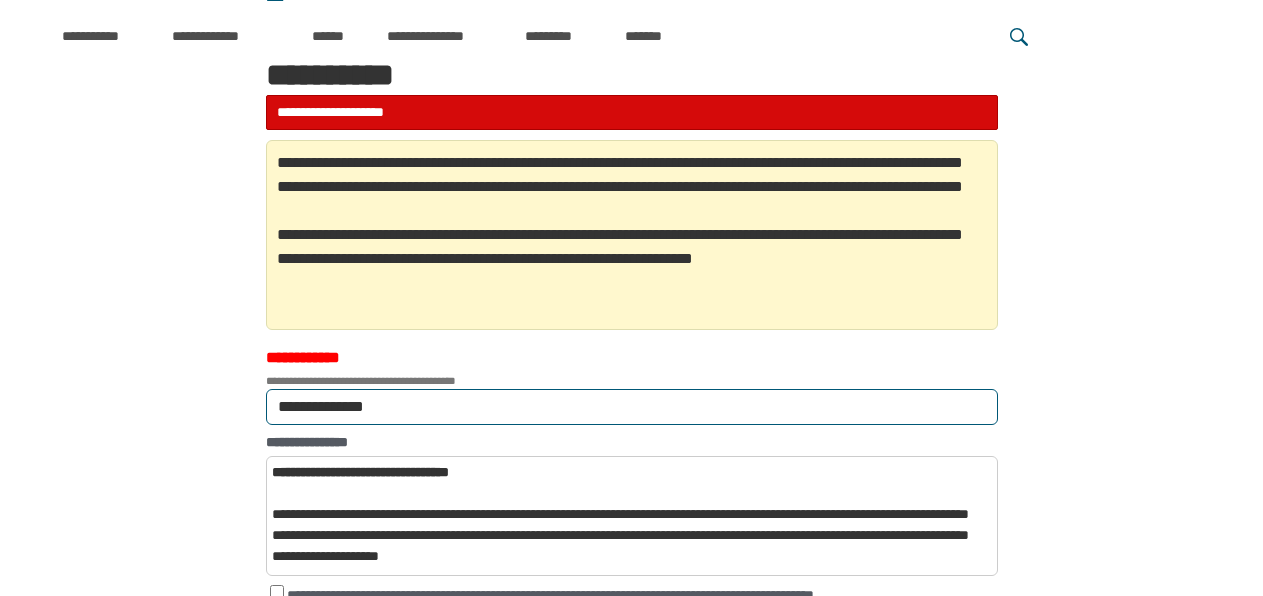 scroll, scrollTop: 581, scrollLeft: 0, axis: vertical 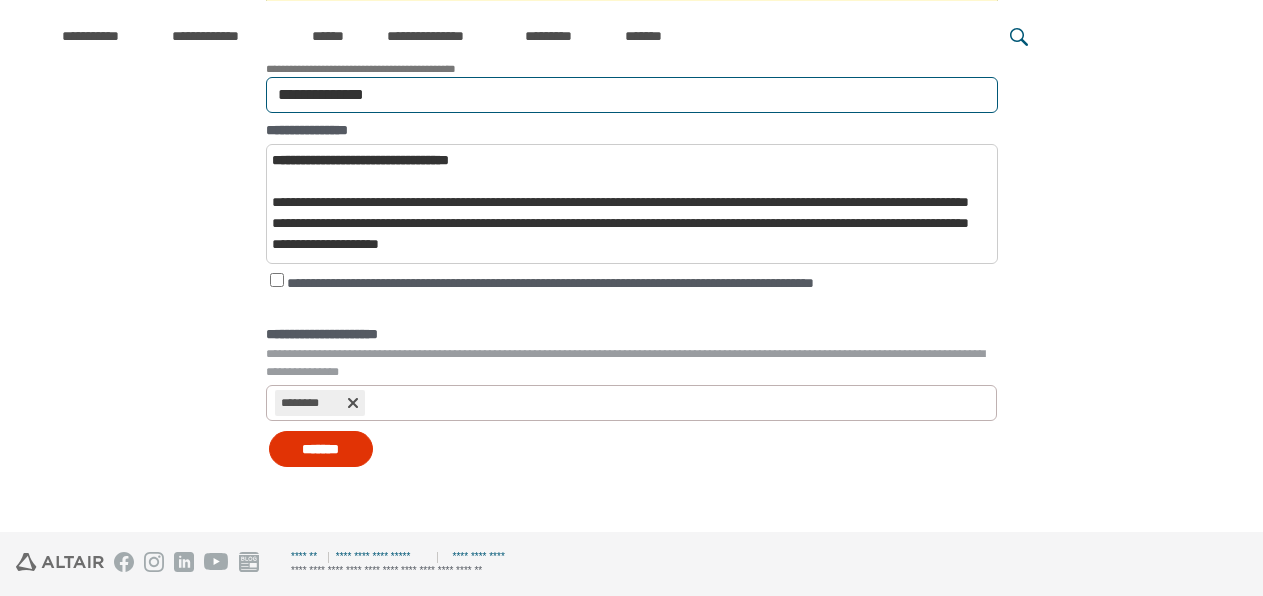 type on "**********" 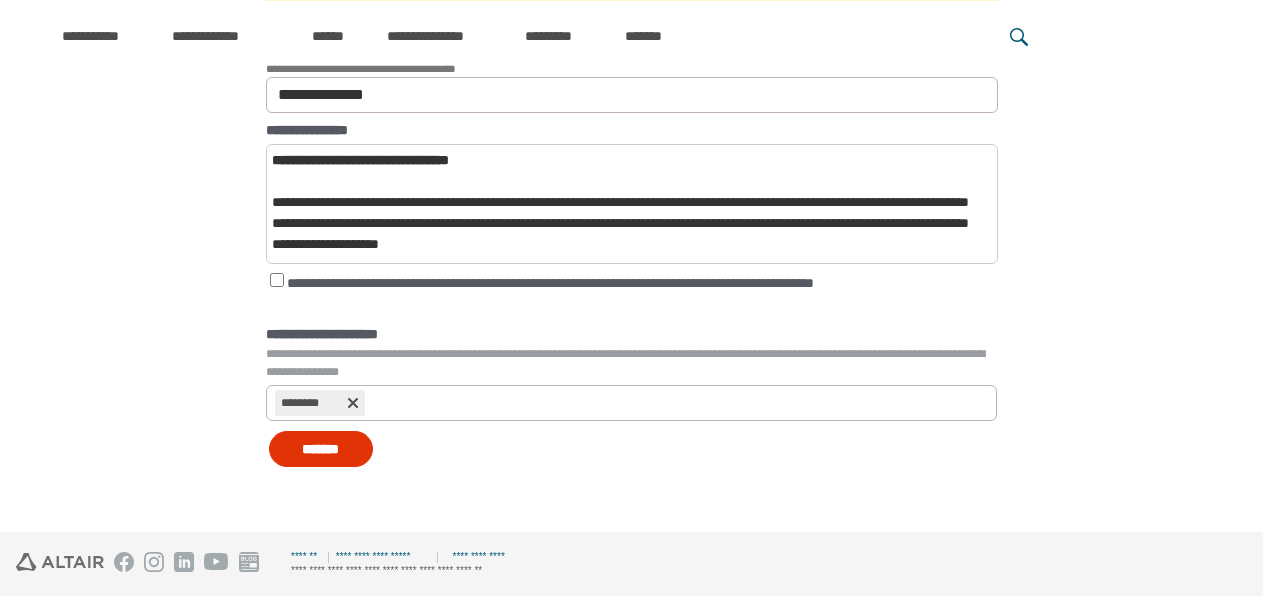 click on "*******" at bounding box center (321, 449) 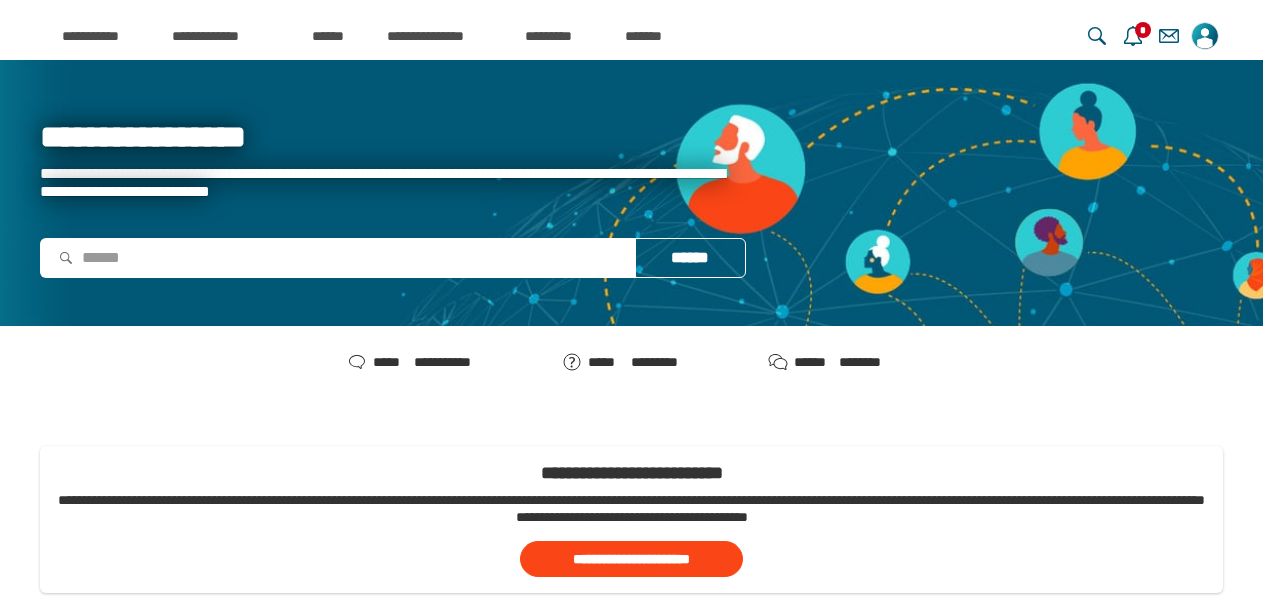 scroll, scrollTop: 0, scrollLeft: 0, axis: both 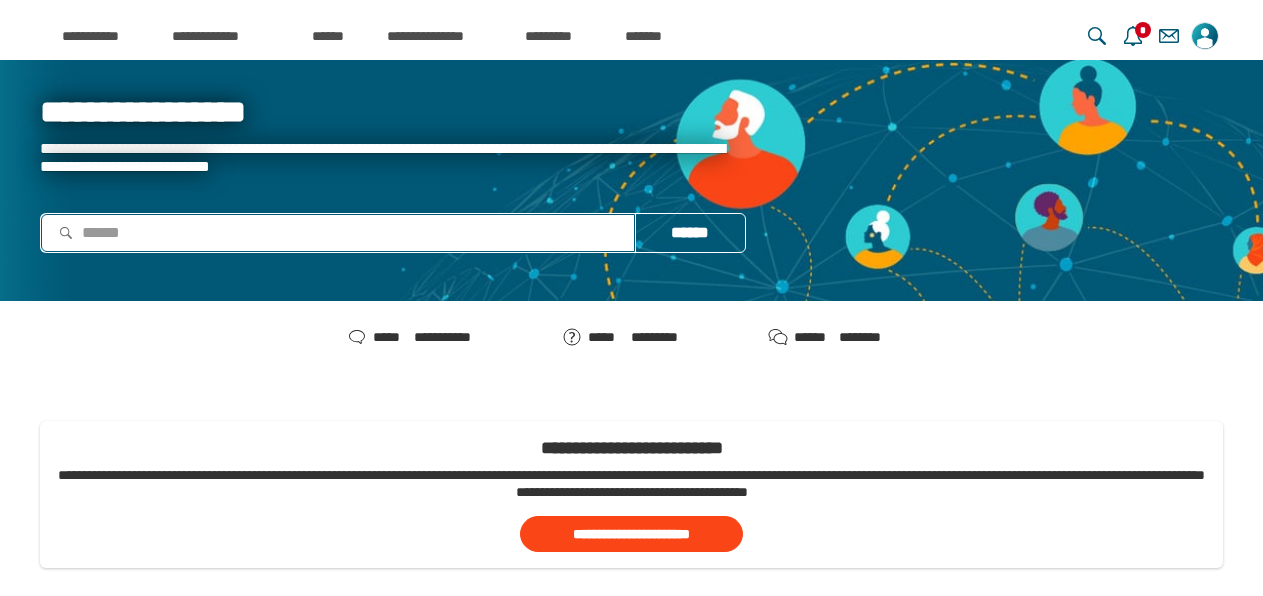 click at bounding box center [338, 232] 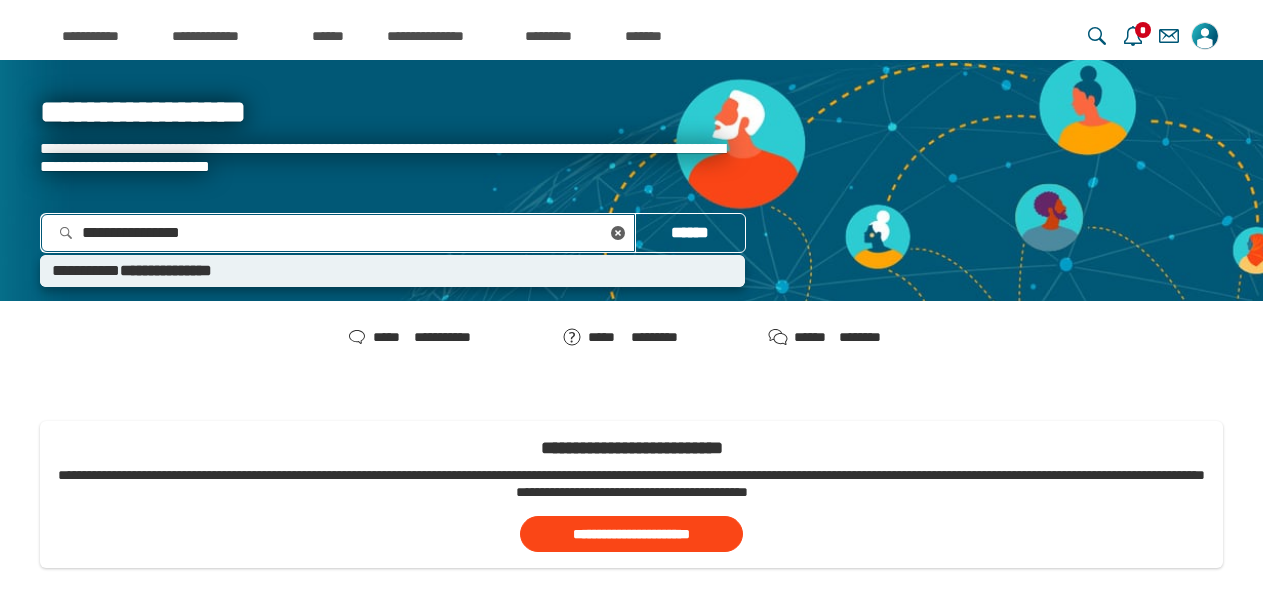 type on "**********" 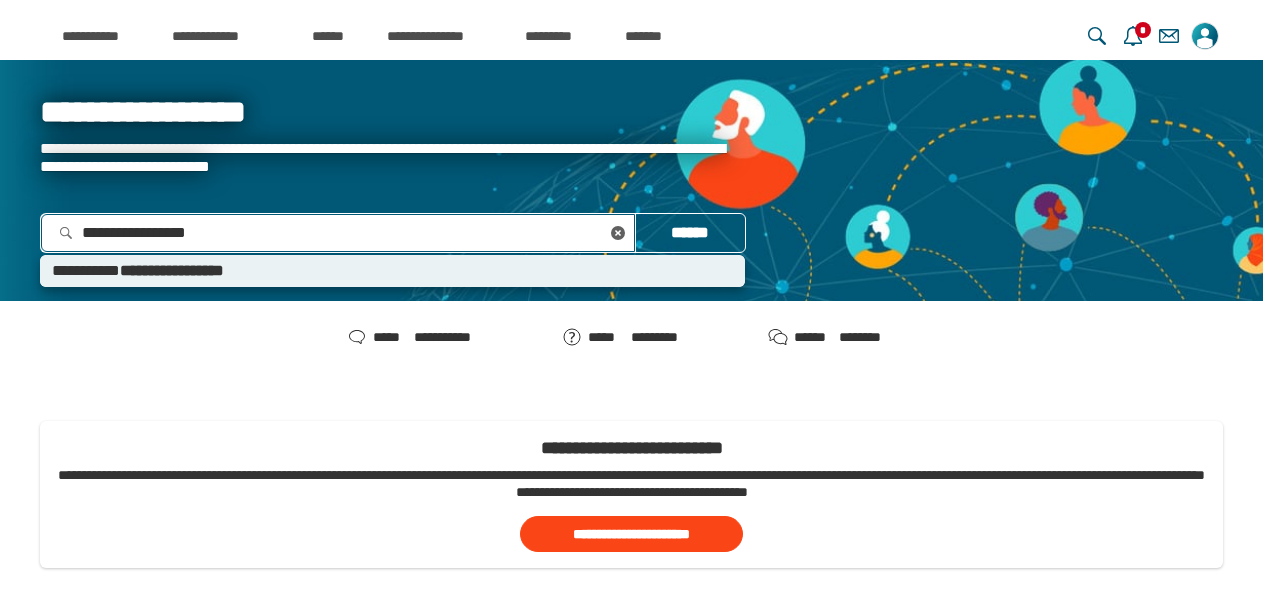 type 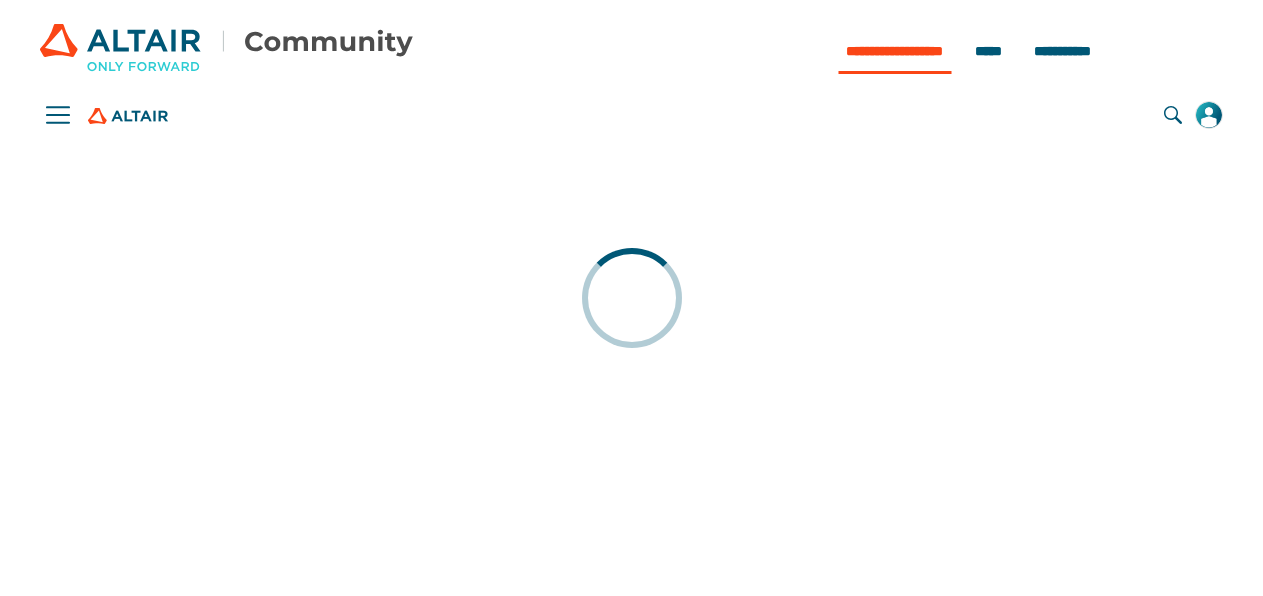 scroll, scrollTop: 0, scrollLeft: 0, axis: both 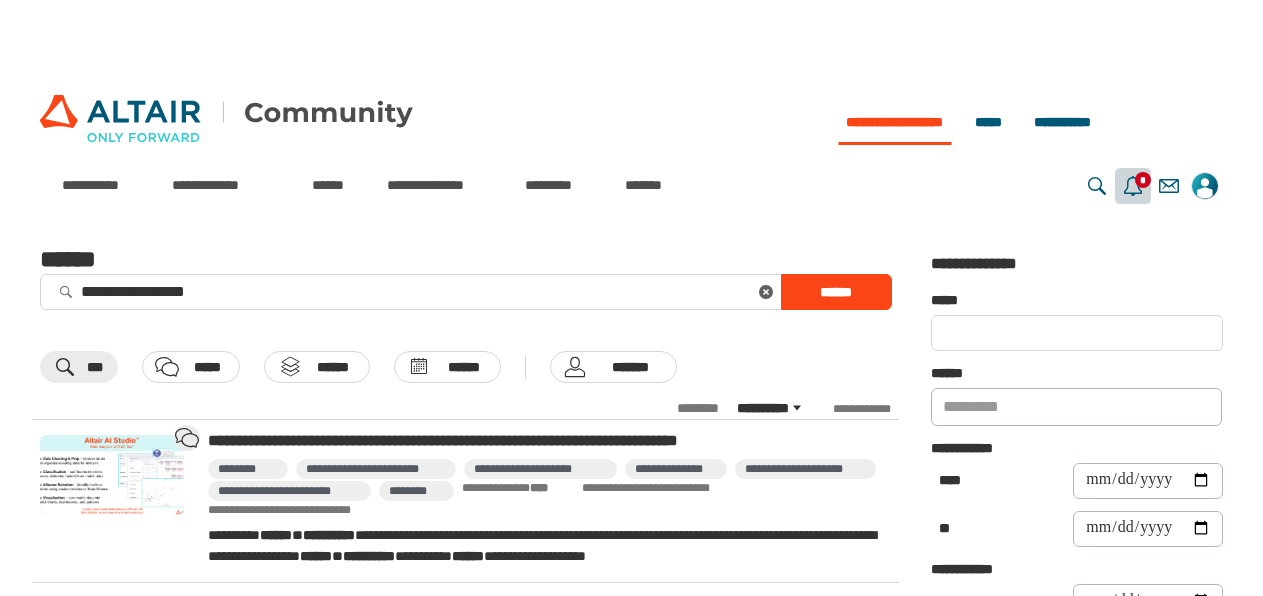 click on "**********" at bounding box center (1133, 186) 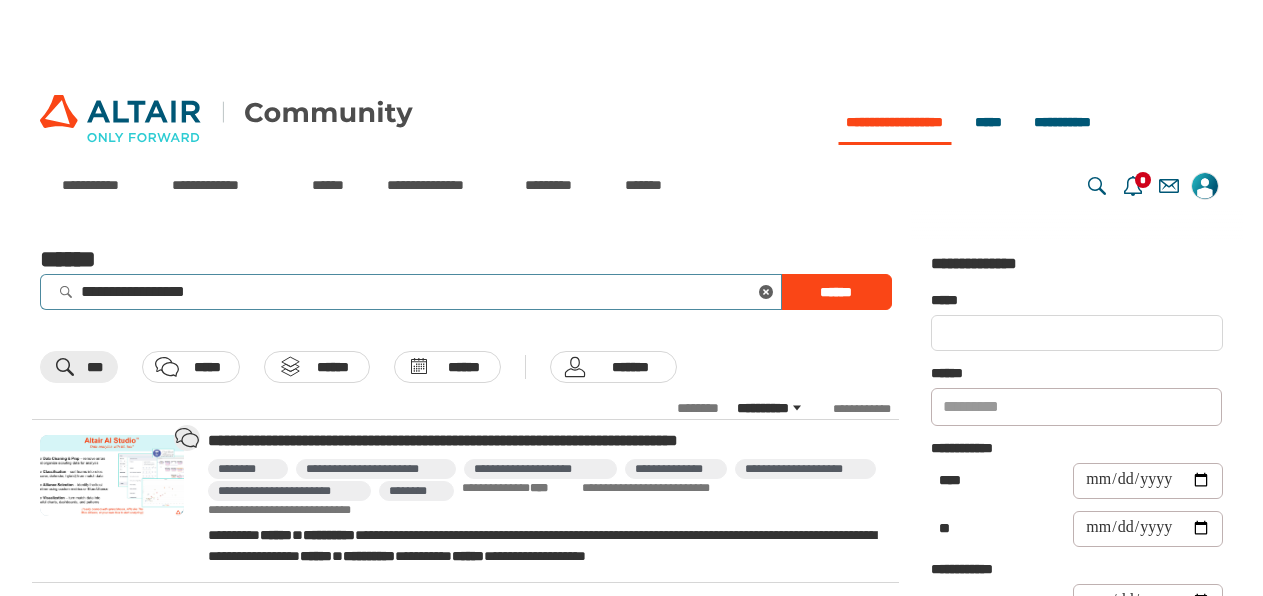 click on "**********" at bounding box center (411, 292) 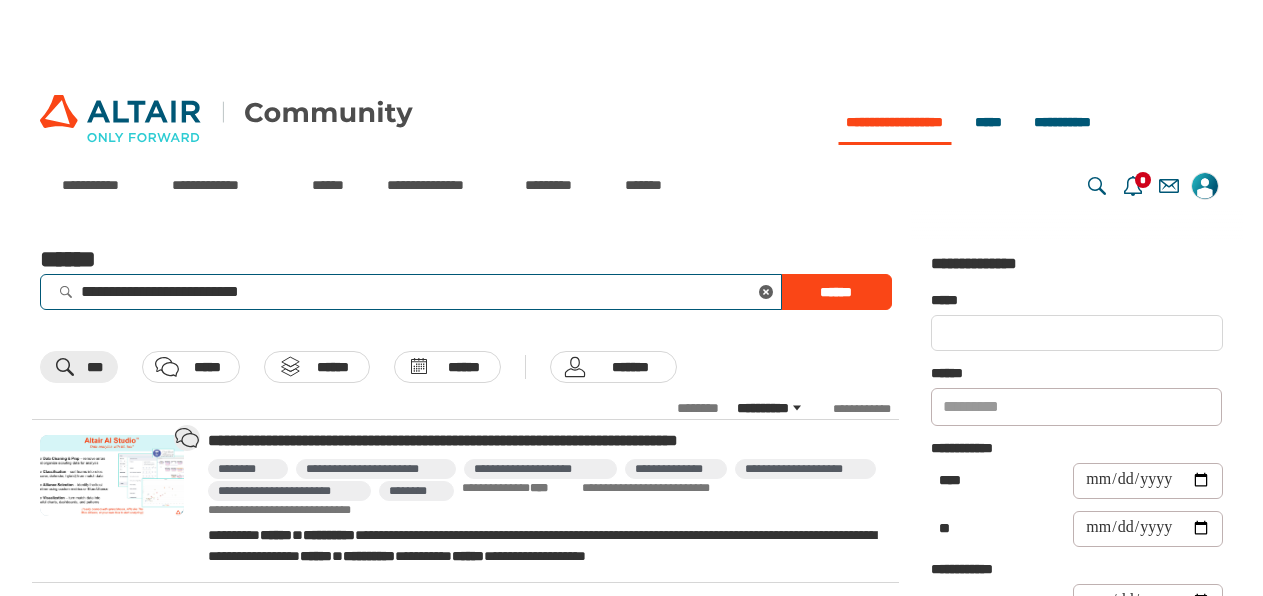 type on "**********" 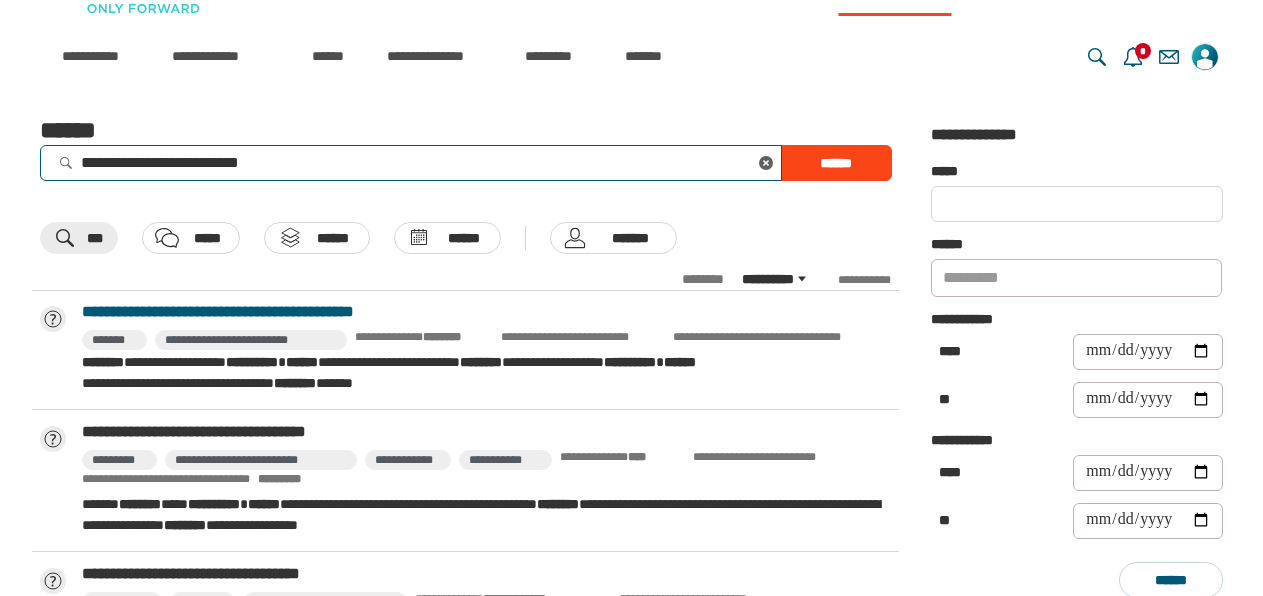 scroll, scrollTop: 211, scrollLeft: 0, axis: vertical 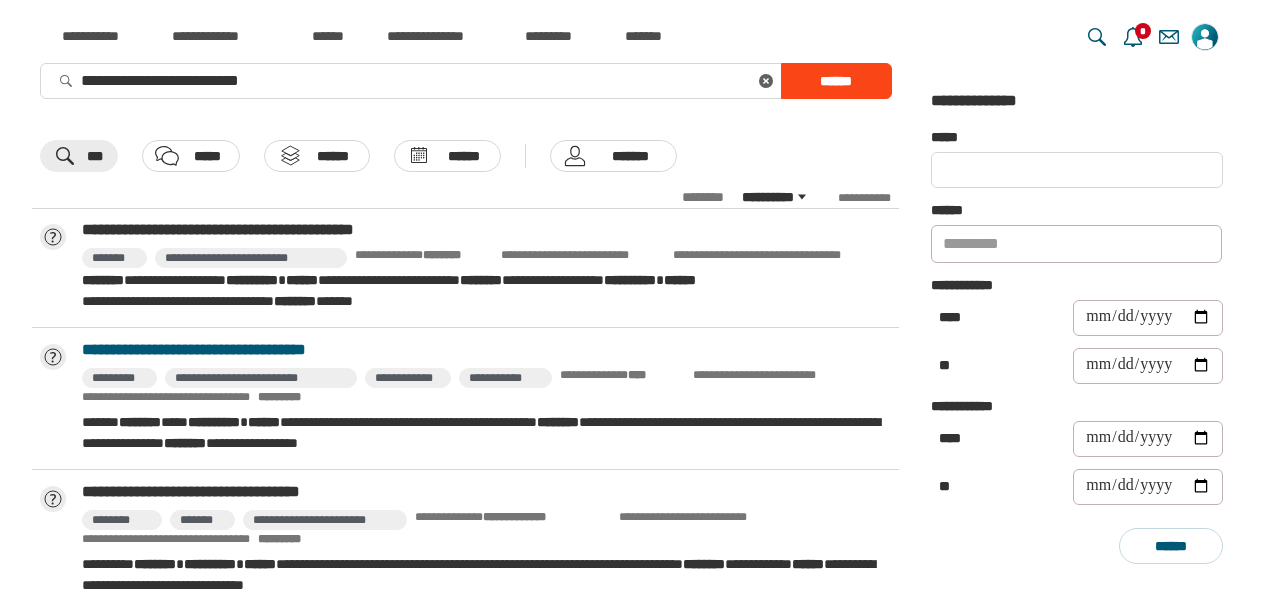 click on "**********" at bounding box center [486, 350] 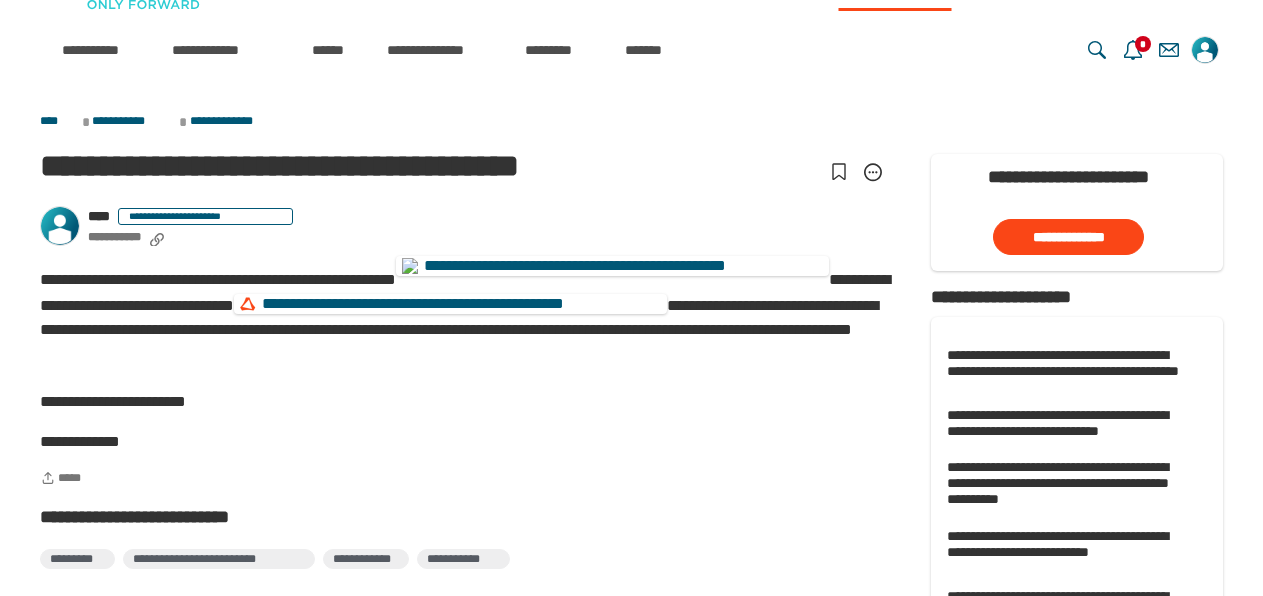 scroll, scrollTop: 204, scrollLeft: 0, axis: vertical 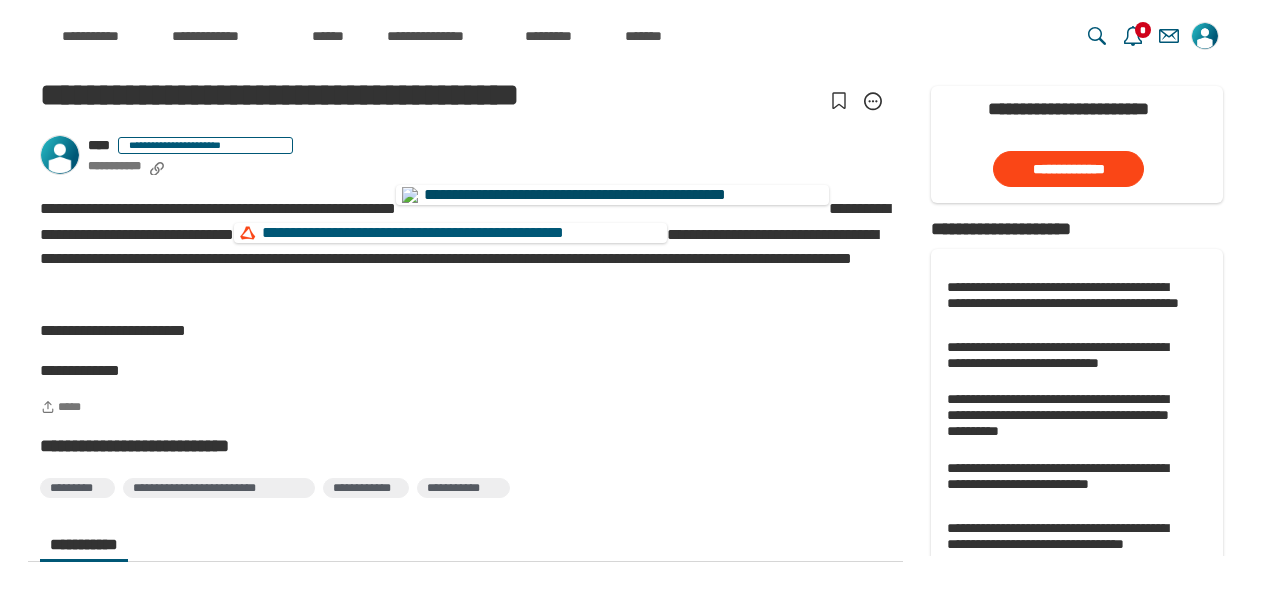 click on "**********" at bounding box center (612, 195) 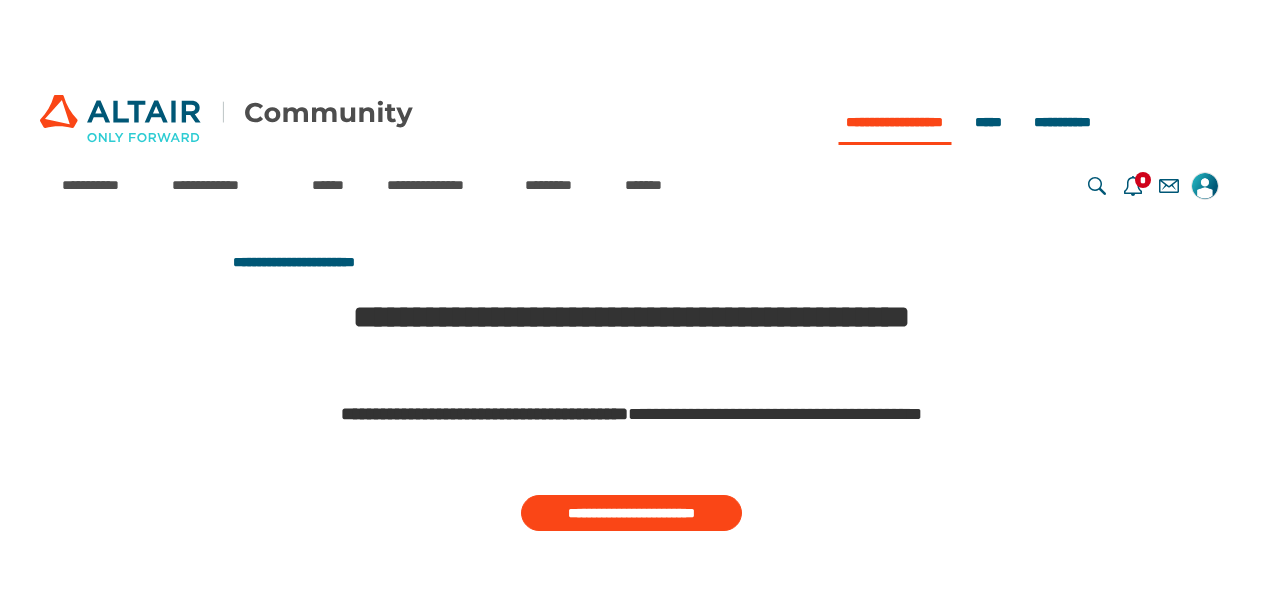 scroll, scrollTop: 135, scrollLeft: 0, axis: vertical 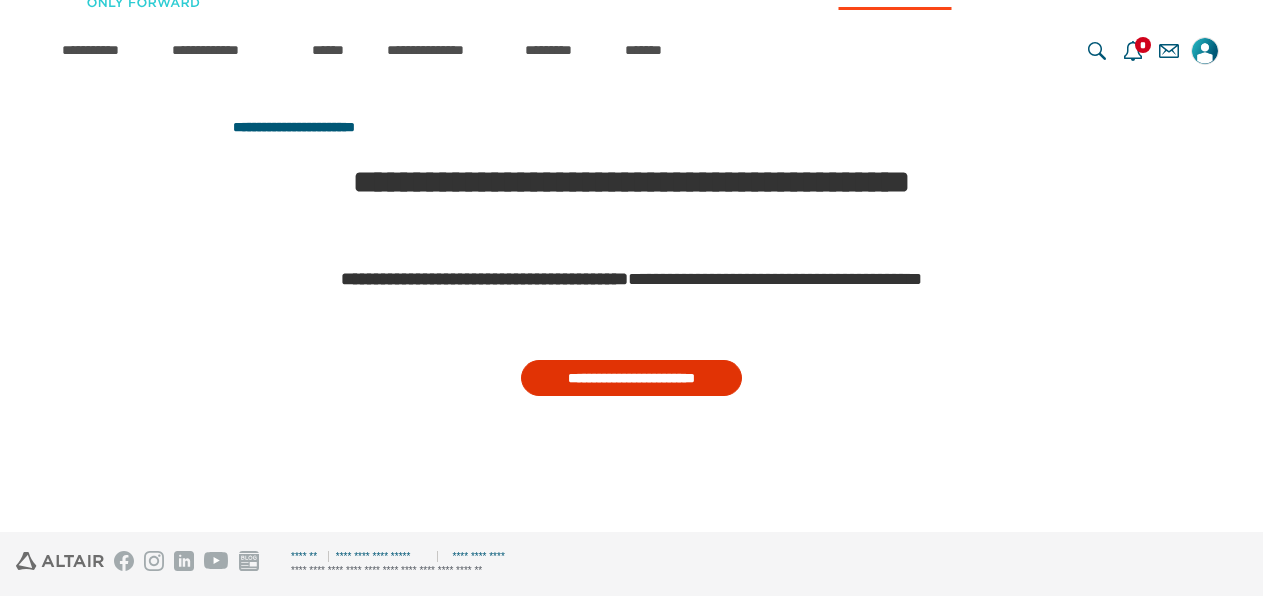 click on "**********" at bounding box center (631, 378) 